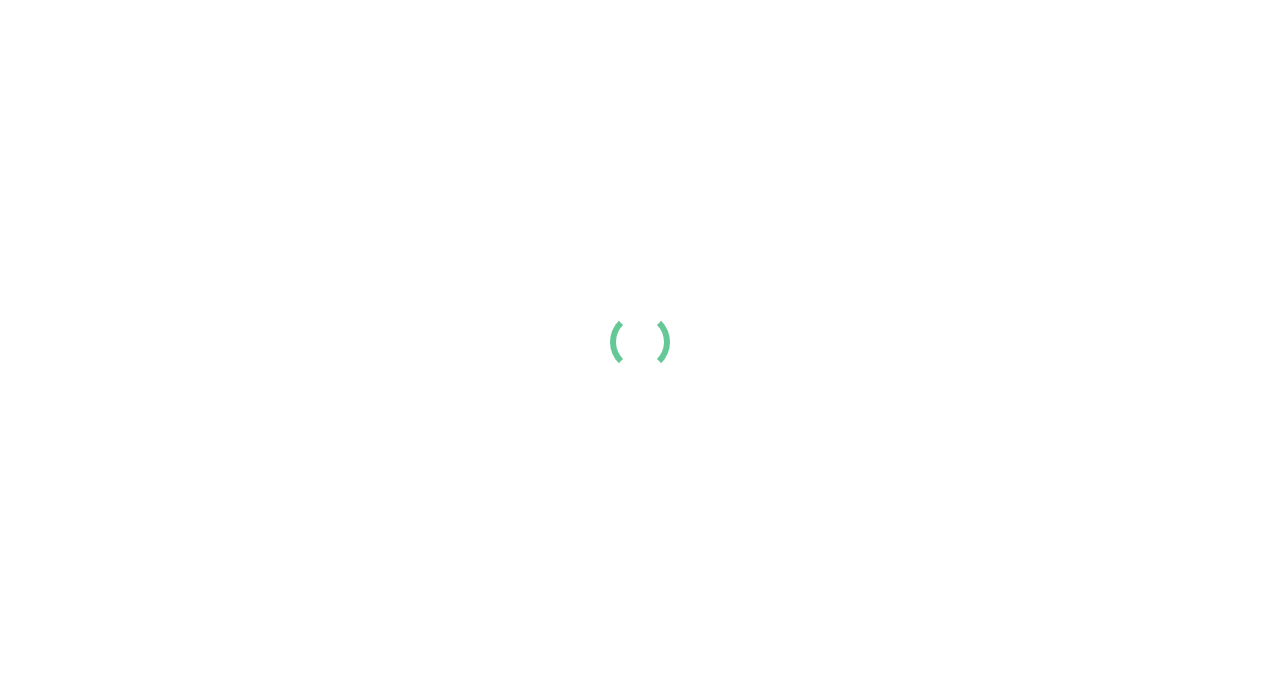 scroll, scrollTop: 0, scrollLeft: 0, axis: both 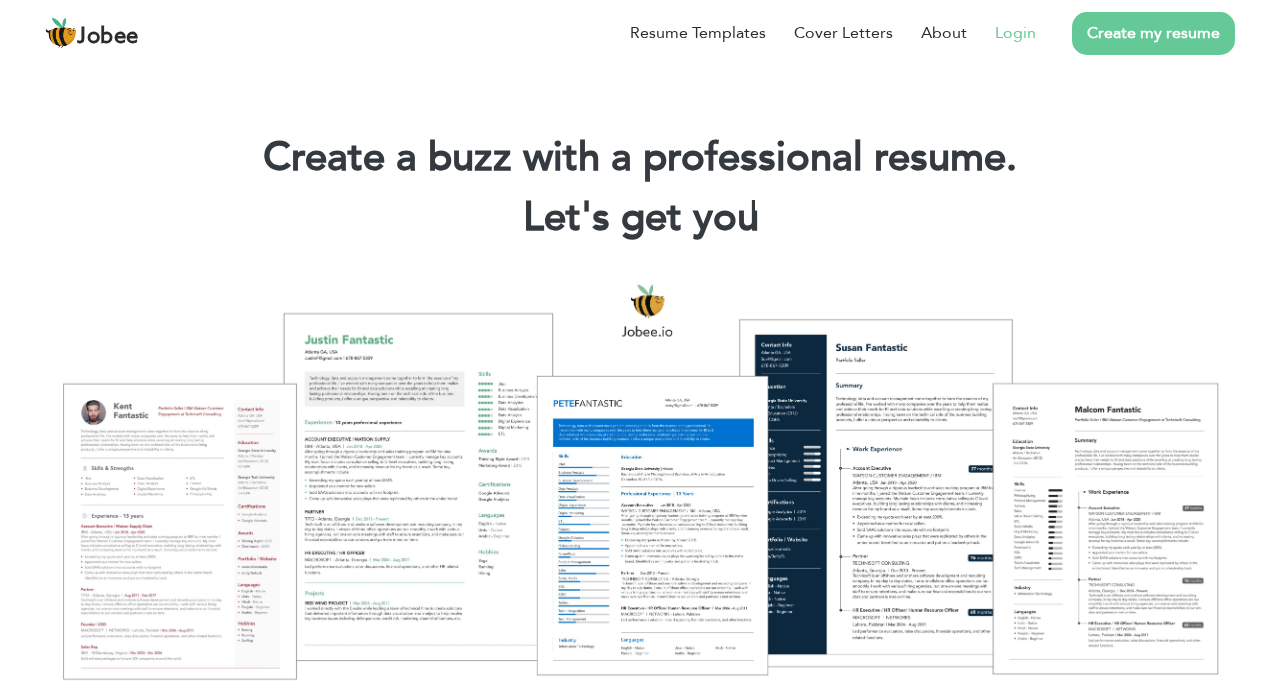 click on "Login" at bounding box center (1015, 33) 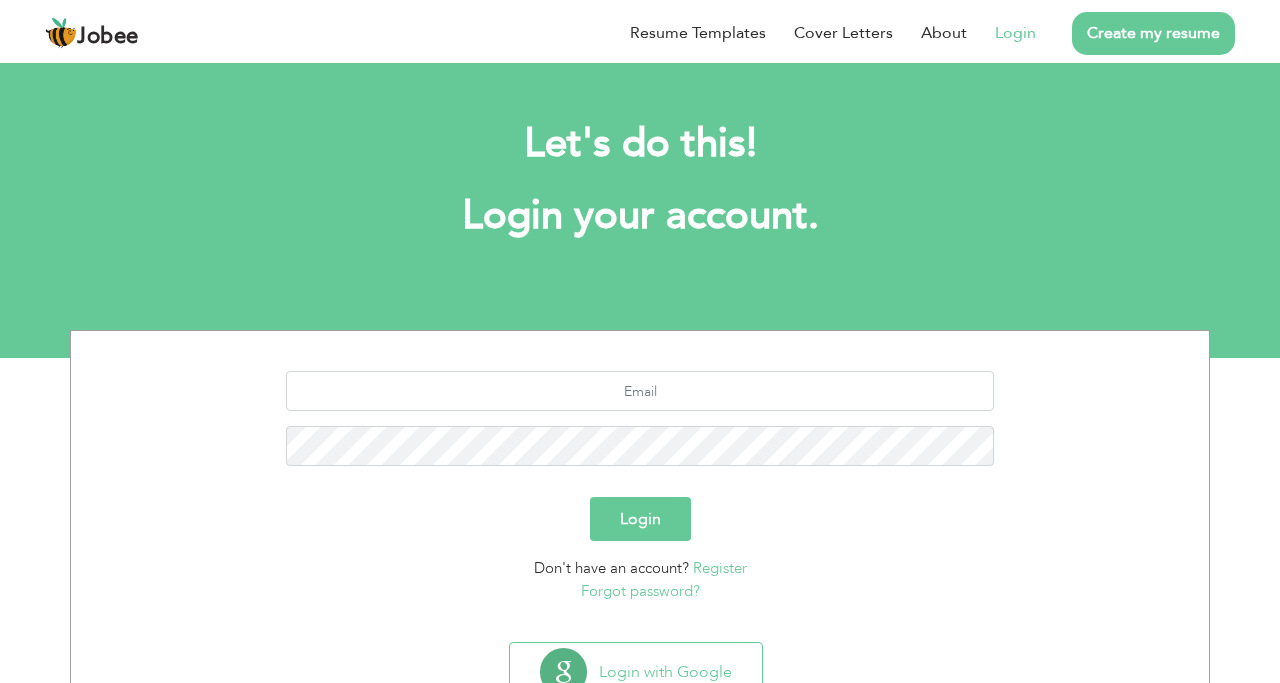 scroll, scrollTop: 0, scrollLeft: 0, axis: both 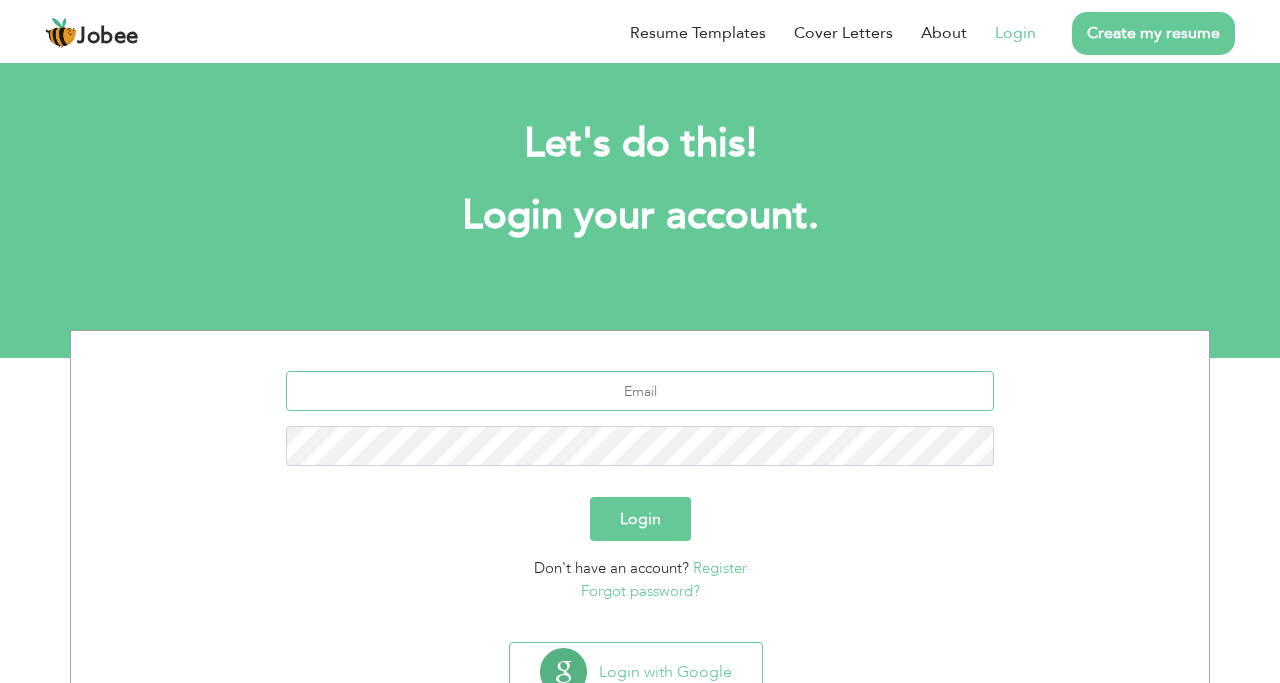type on "syedmesum98@gmail.com" 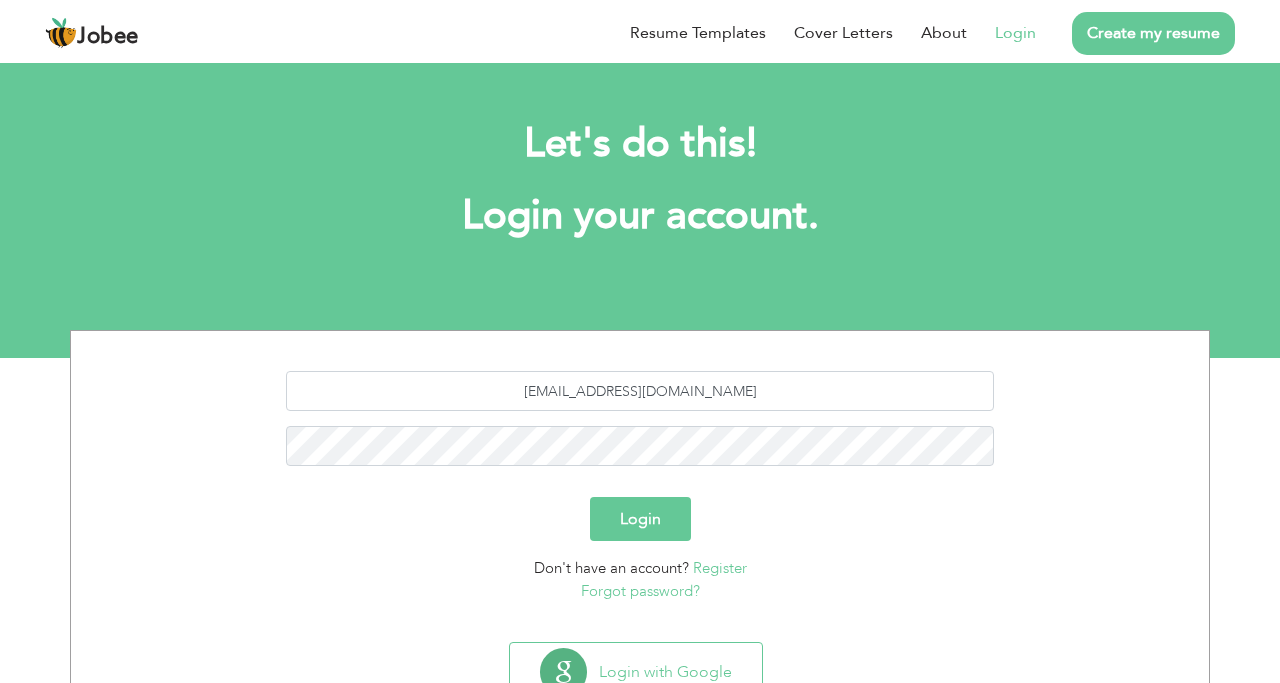 click on "Login" at bounding box center (640, 519) 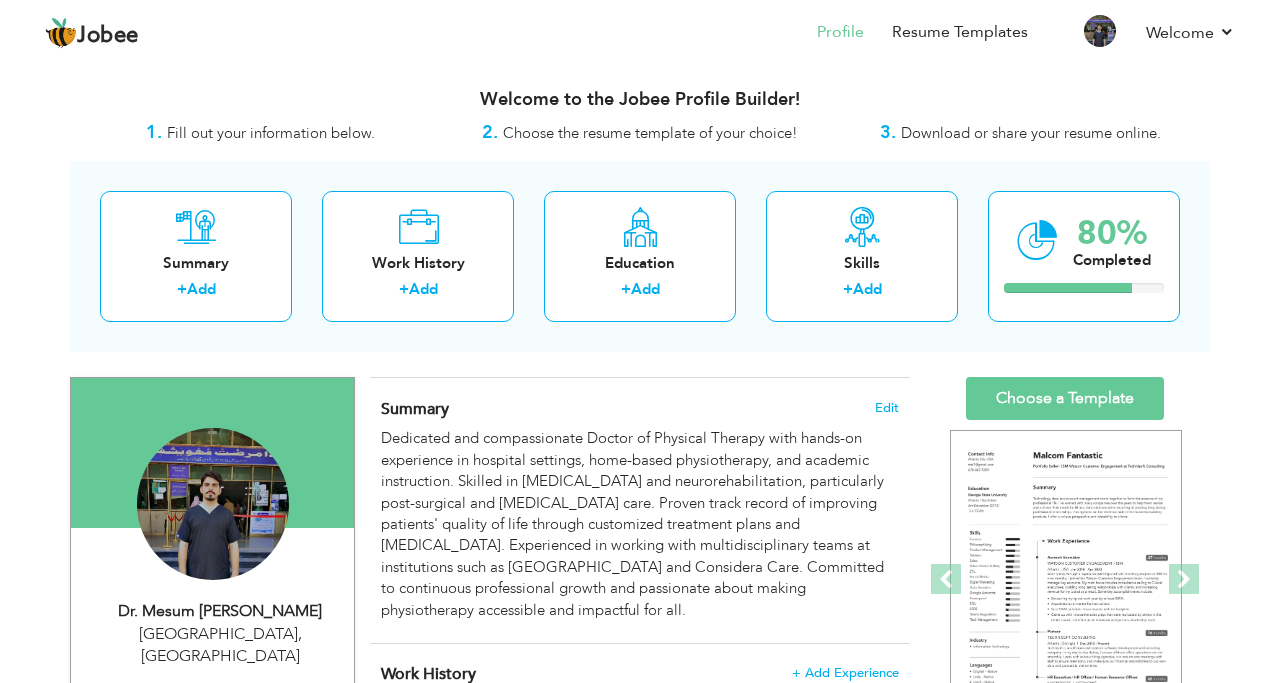 scroll, scrollTop: 0, scrollLeft: 0, axis: both 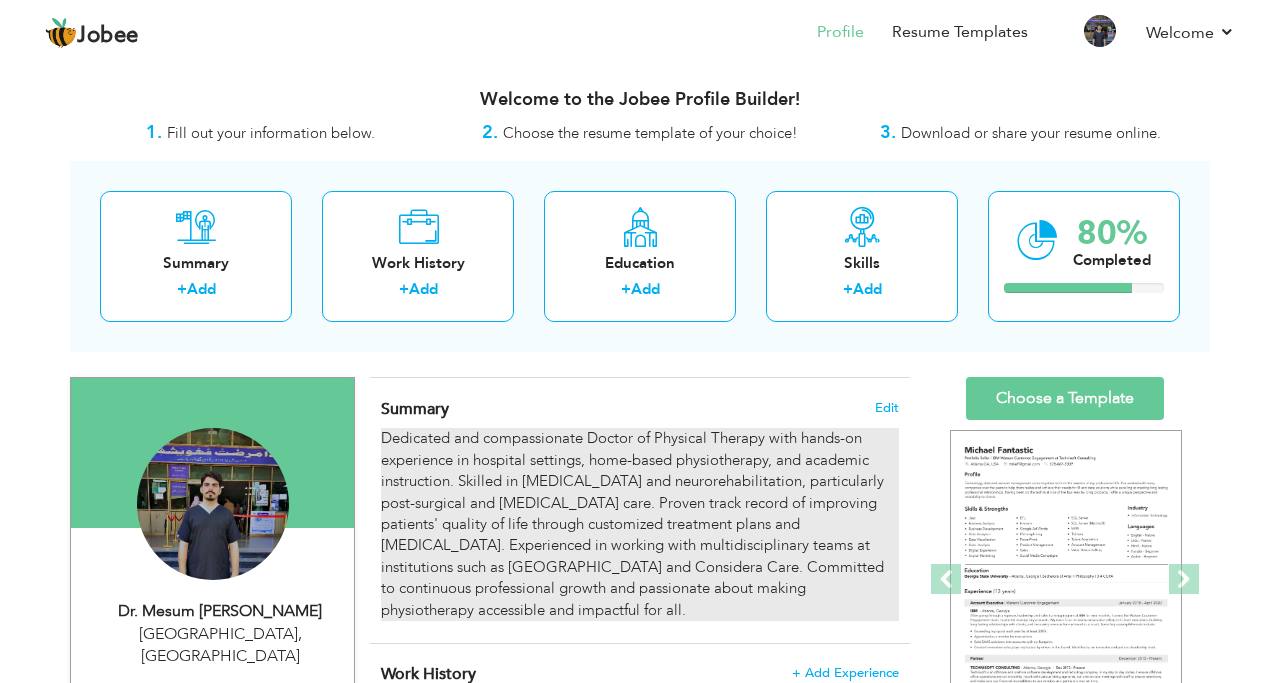 click on "Dedicated and compassionate Doctor of Physical Therapy with hands-on experience in hospital settings, home-based physiotherapy, and academic instruction. Skilled in [MEDICAL_DATA] and neurorehabilitation, particularly post-surgical and [MEDICAL_DATA] care. Proven track record of improving patients' quality of life through customized treatment plans and [MEDICAL_DATA]. Experienced in working with multidisciplinary teams at institutions such as [GEOGRAPHIC_DATA] and Considera Care. Committed to continuous professional growth and passionate about making physiotherapy accessible and impactful for all." at bounding box center [640, 524] 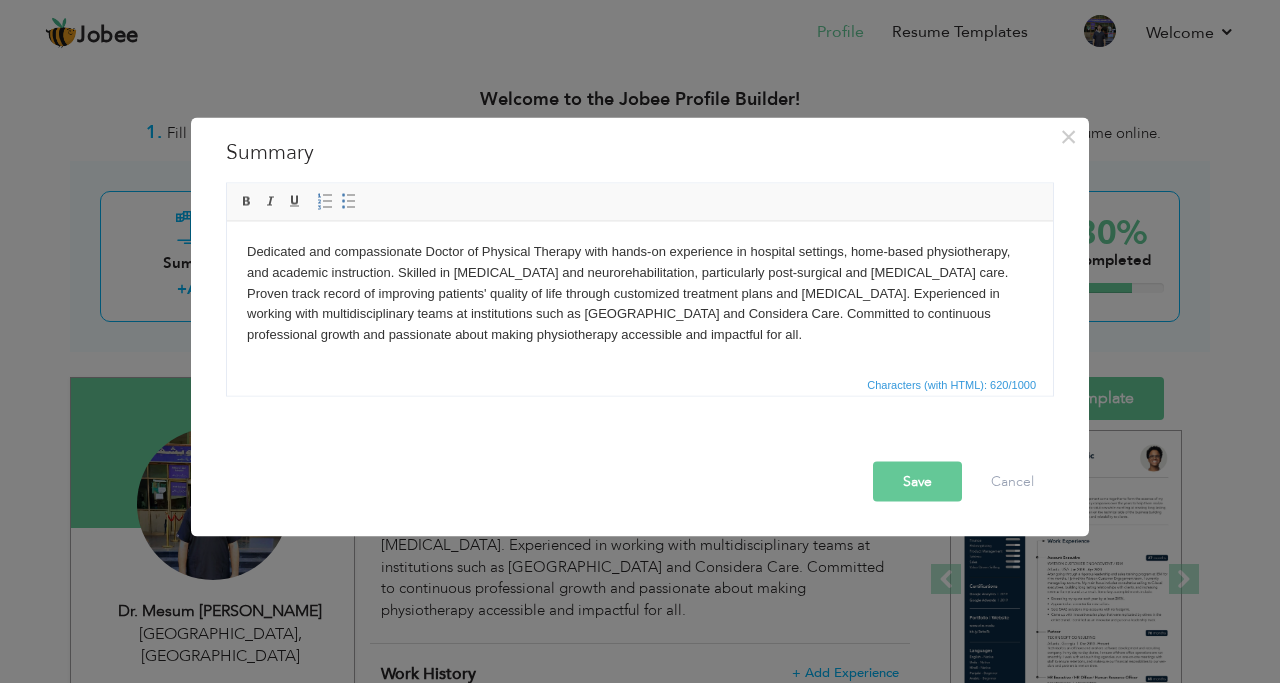 drag, startPoint x: 729, startPoint y: 343, endPoint x: 225, endPoint y: 234, distance: 515.65204 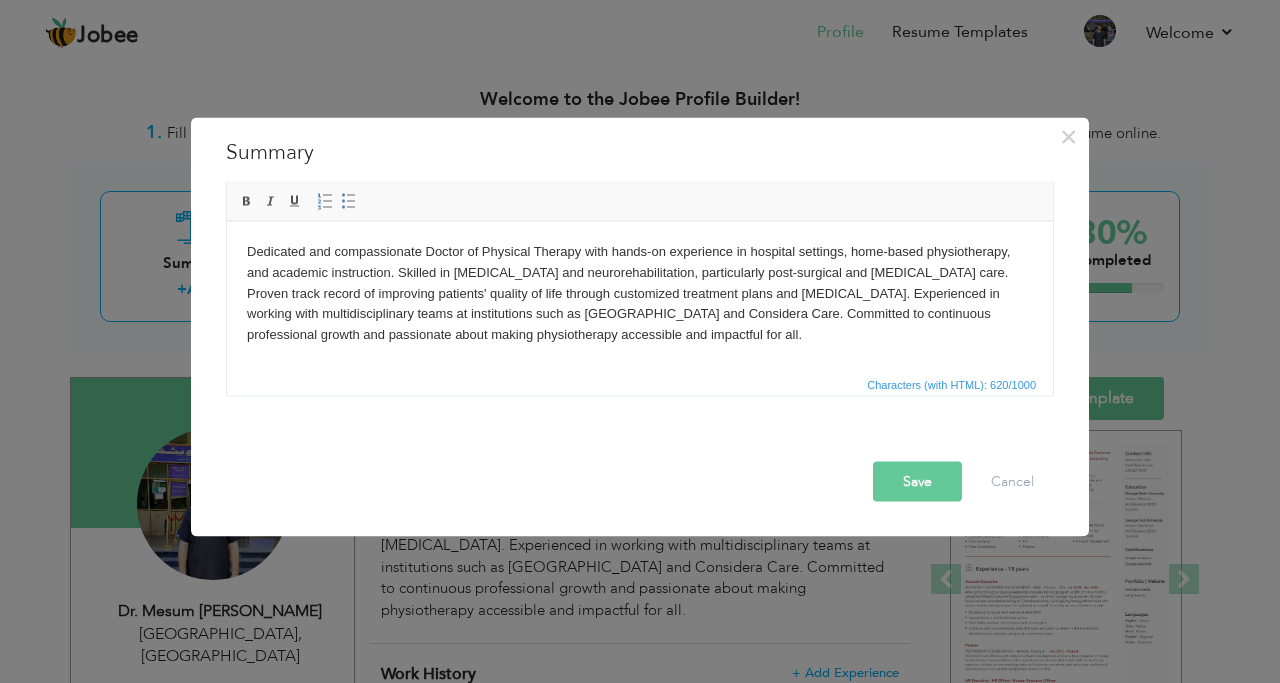 click on "×
Summary
Rich Text Editor, summaryEditor Editor toolbars Basic Styles   Bold   Italic   Underline Paragraph   Insert/Remove Numbered List   Insert/Remove Bulleted List Press ALT 0 for help Characters (with HTML): 620/1000
Save Cancel" at bounding box center [640, 341] 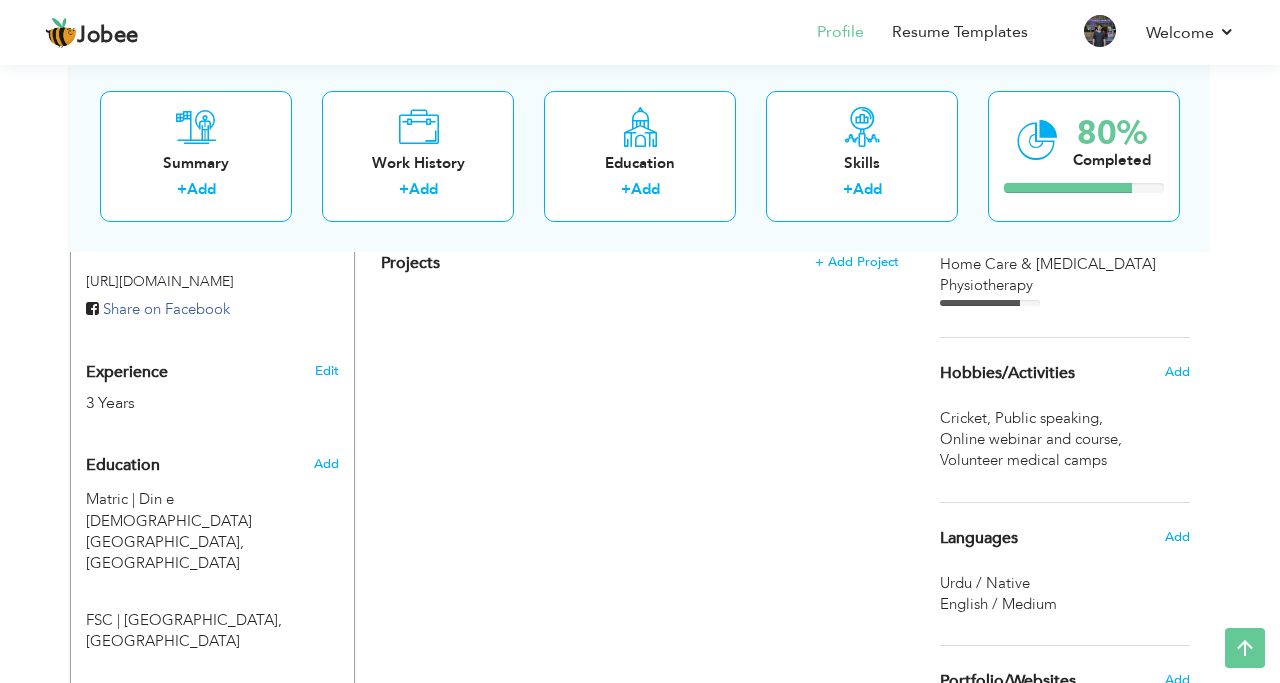 scroll, scrollTop: 686, scrollLeft: 0, axis: vertical 